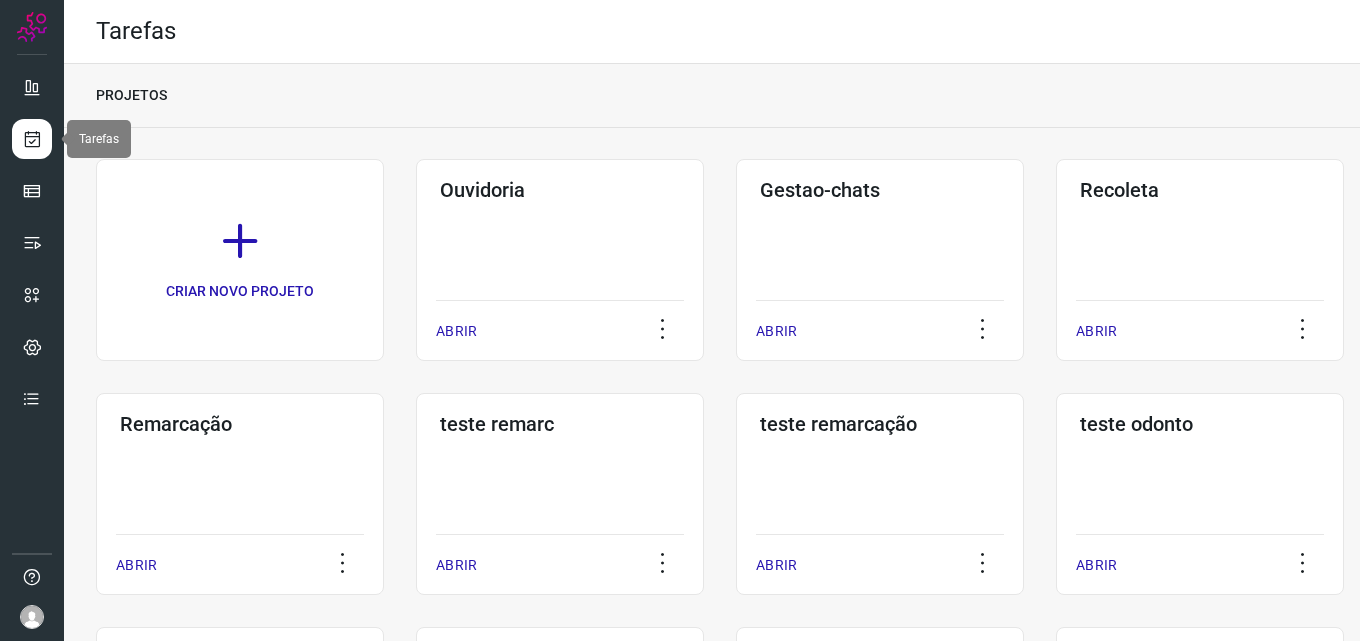 scroll, scrollTop: 0, scrollLeft: 0, axis: both 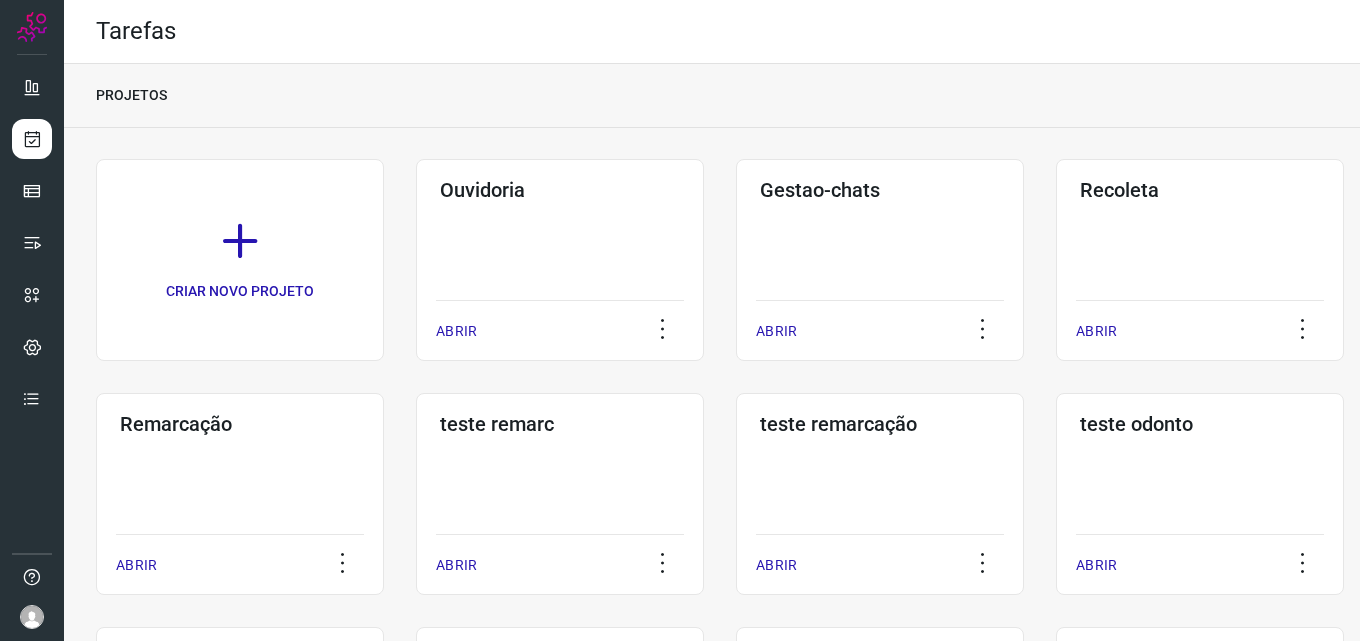 click at bounding box center [32, 249] 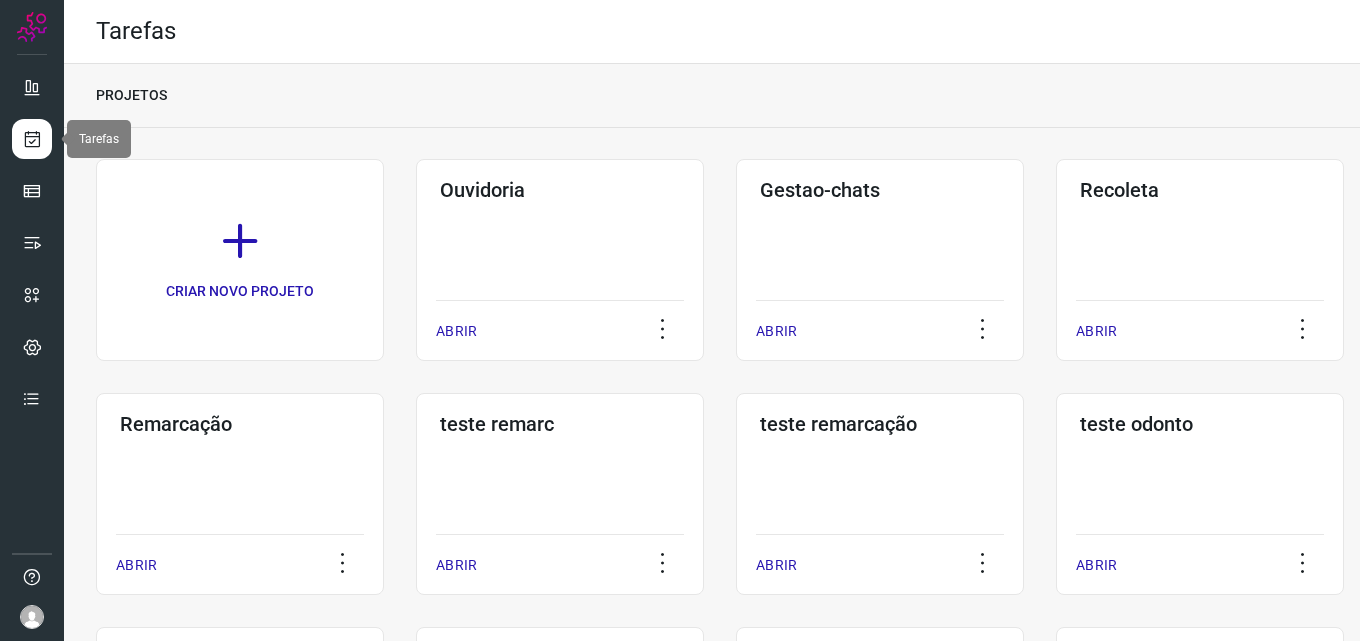 click at bounding box center (32, 139) 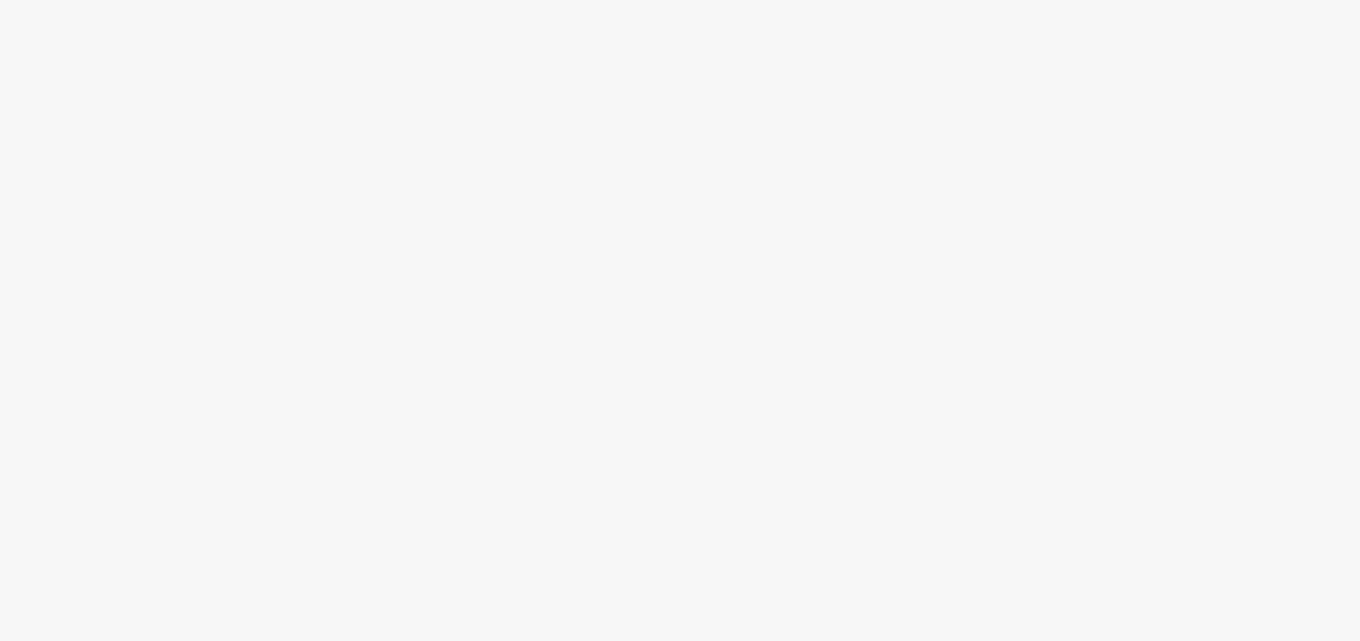 scroll, scrollTop: 0, scrollLeft: 0, axis: both 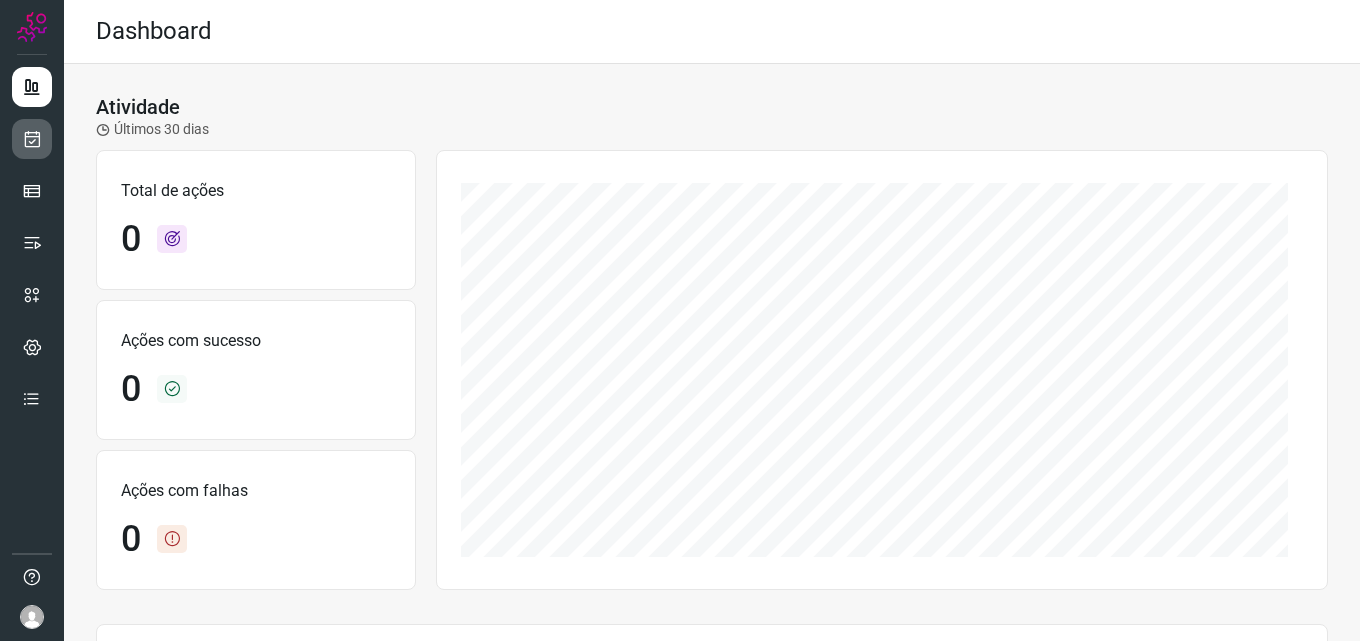 click at bounding box center (32, 139) 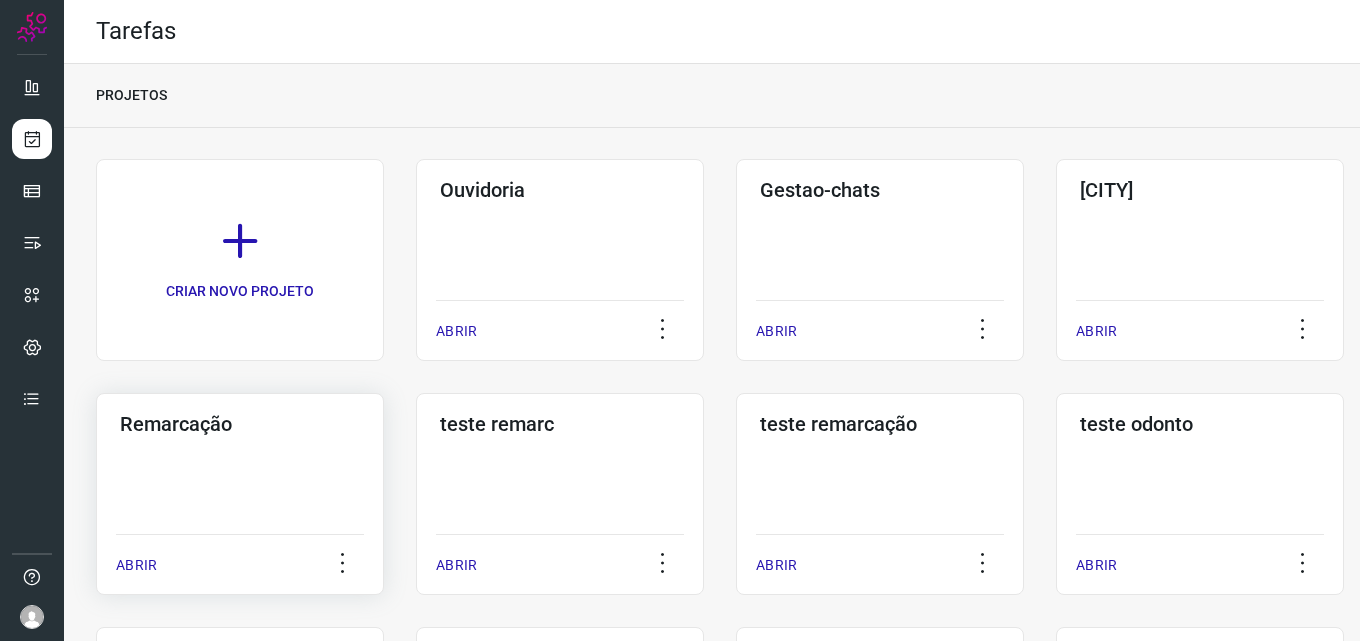 click on "Remarcação  ABRIR" 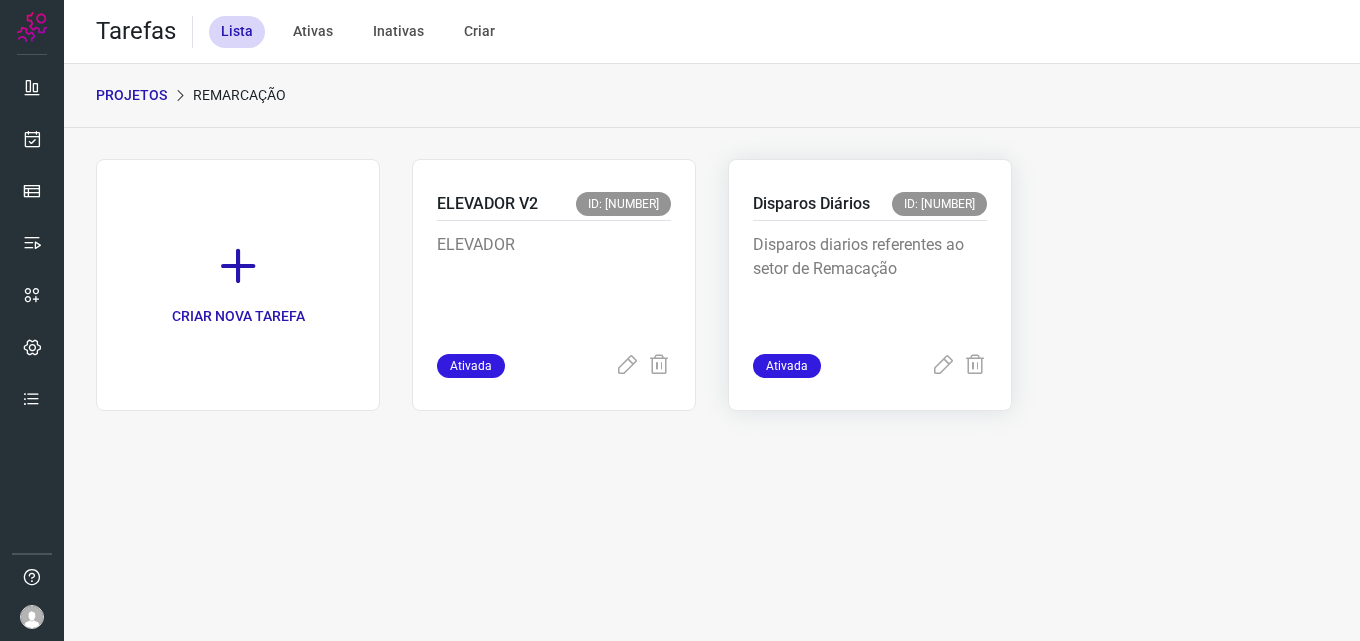 click on "Disparos diarios referentes ao setor de Remacação" at bounding box center [870, 283] 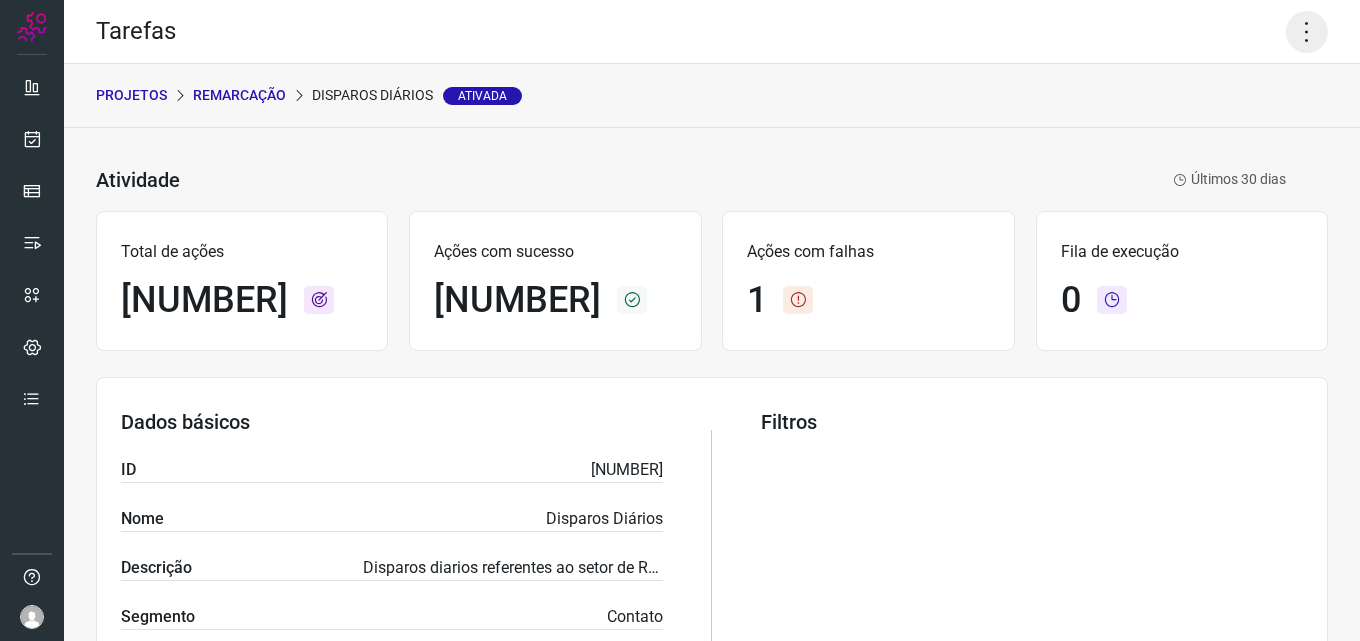 click 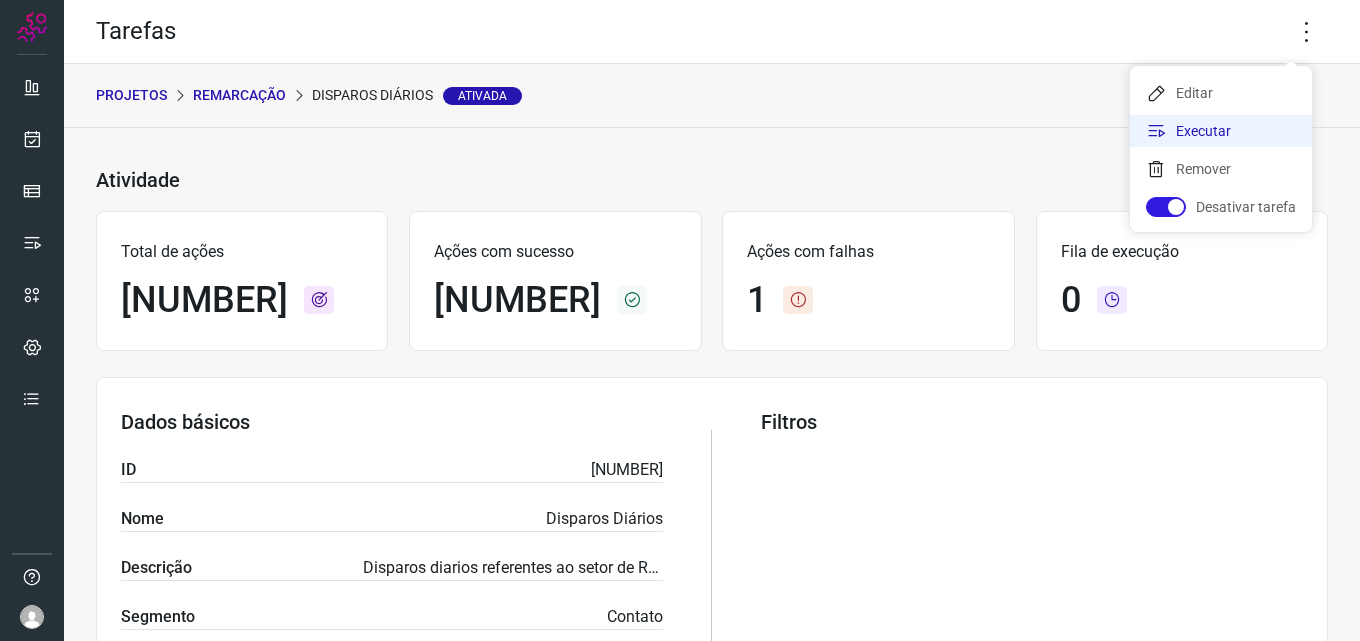 click on "Executar" 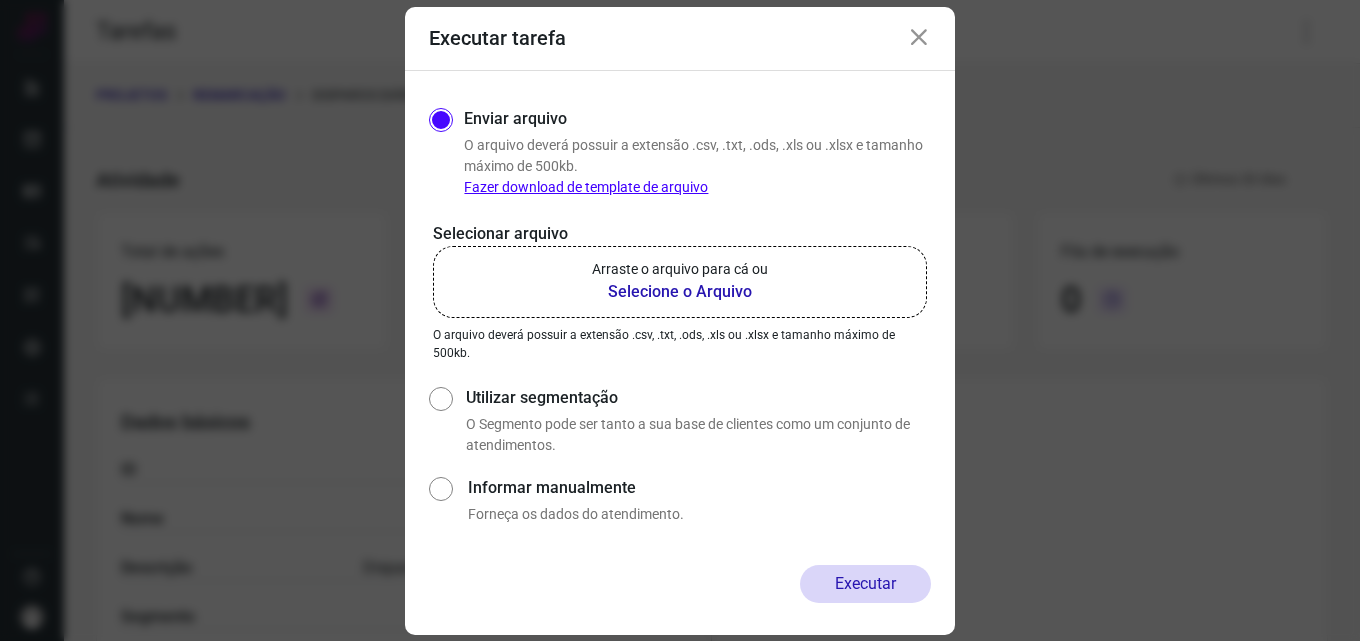 click on "Selecione o Arquivo" at bounding box center [680, 292] 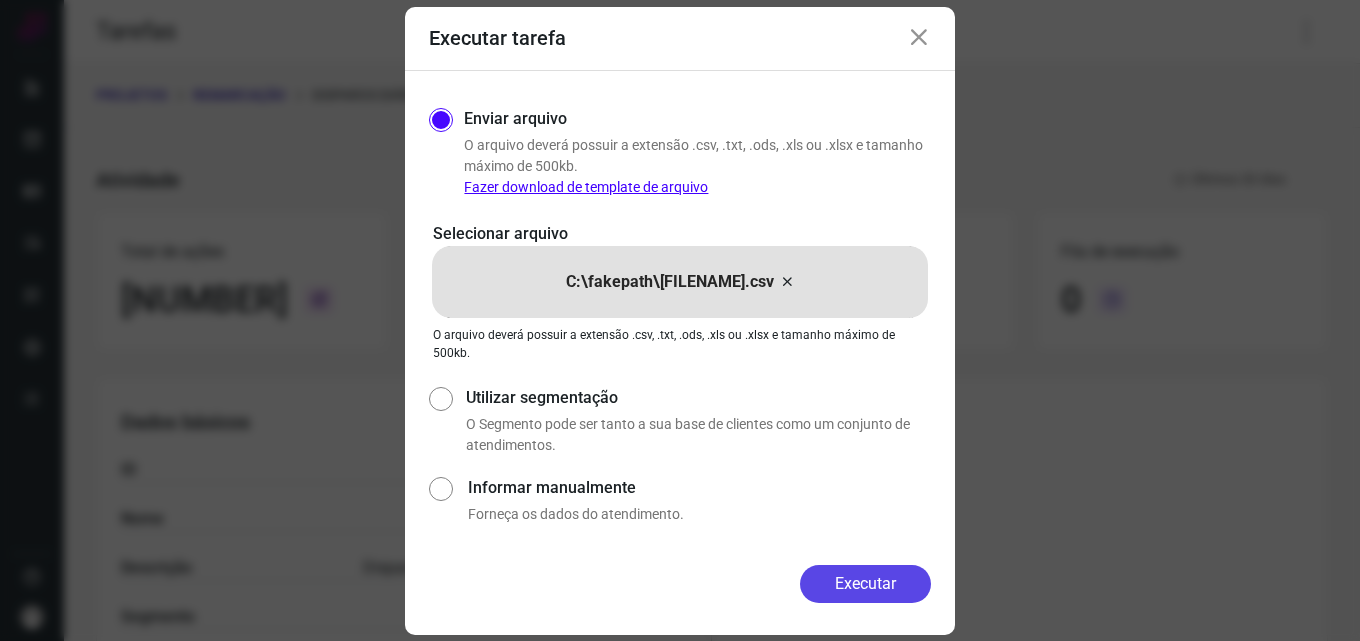 click on "Executar" at bounding box center [865, 584] 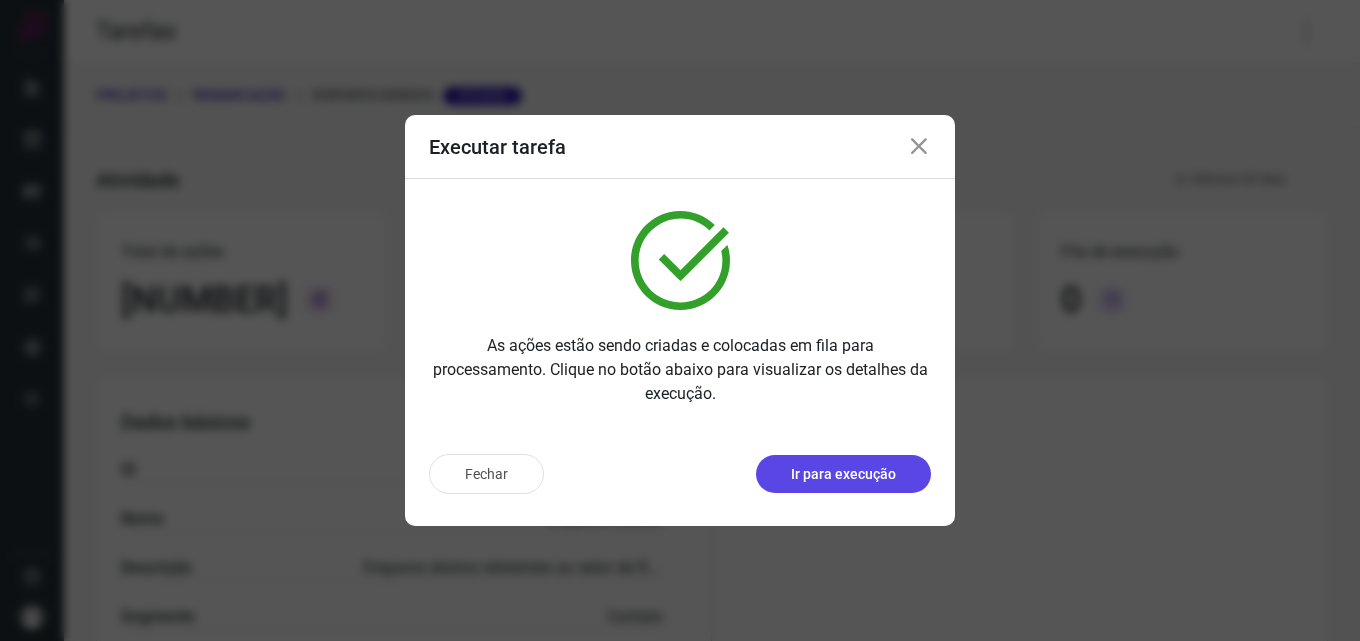 click on "Ir para execução" at bounding box center (843, 474) 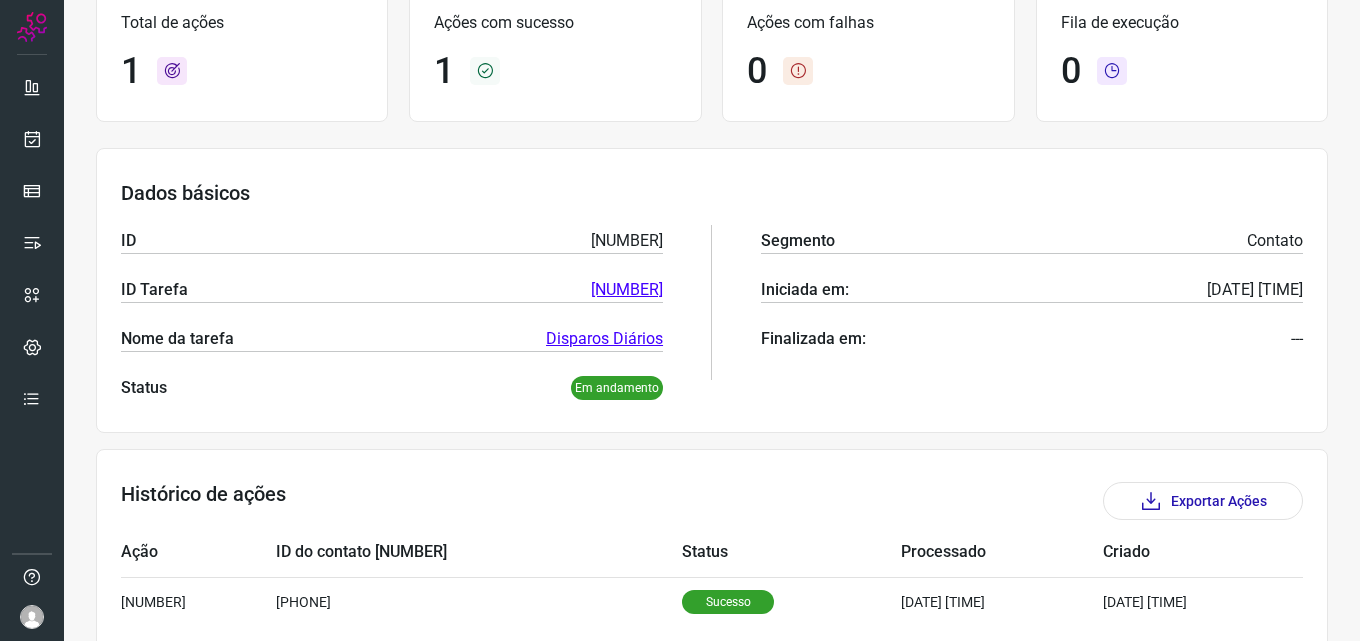 scroll, scrollTop: 233, scrollLeft: 0, axis: vertical 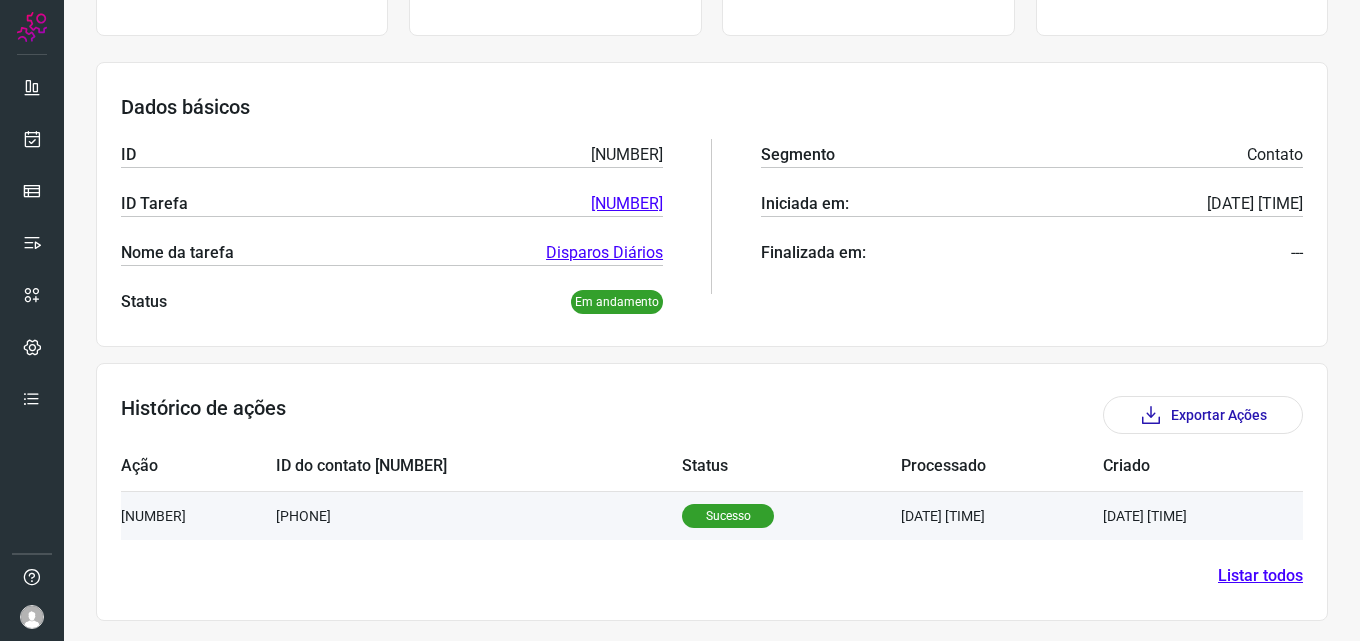 click on "Sucesso" at bounding box center [728, 516] 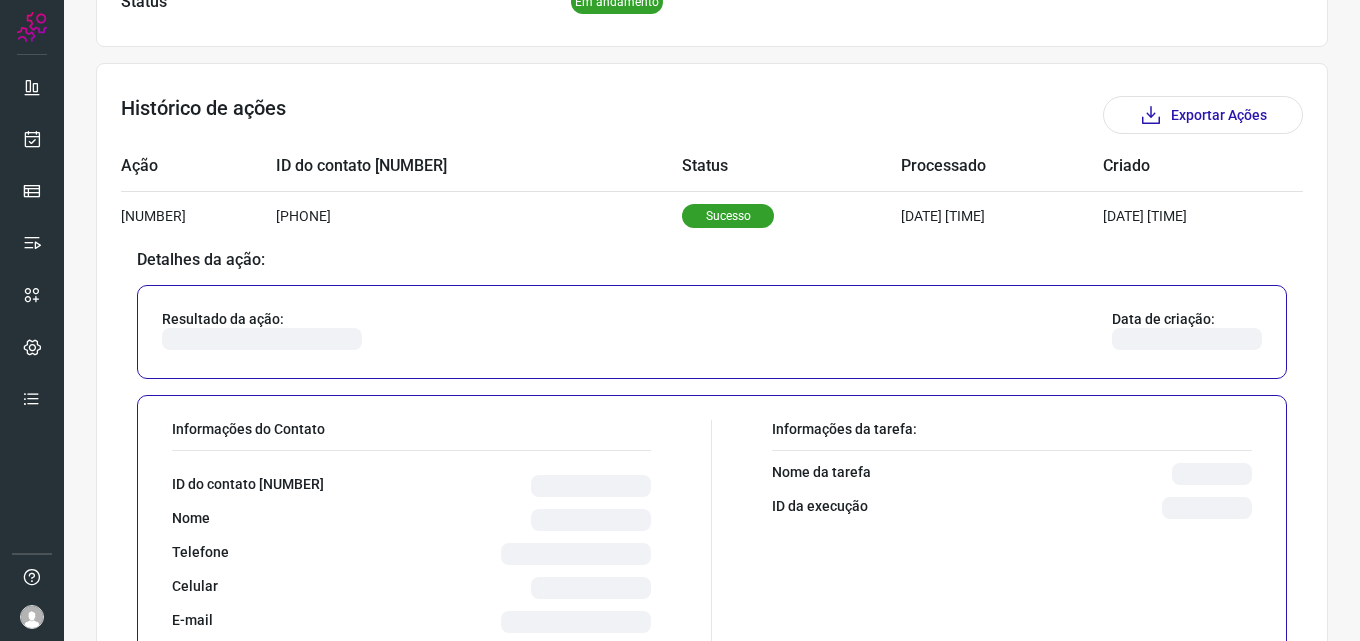 scroll, scrollTop: 633, scrollLeft: 0, axis: vertical 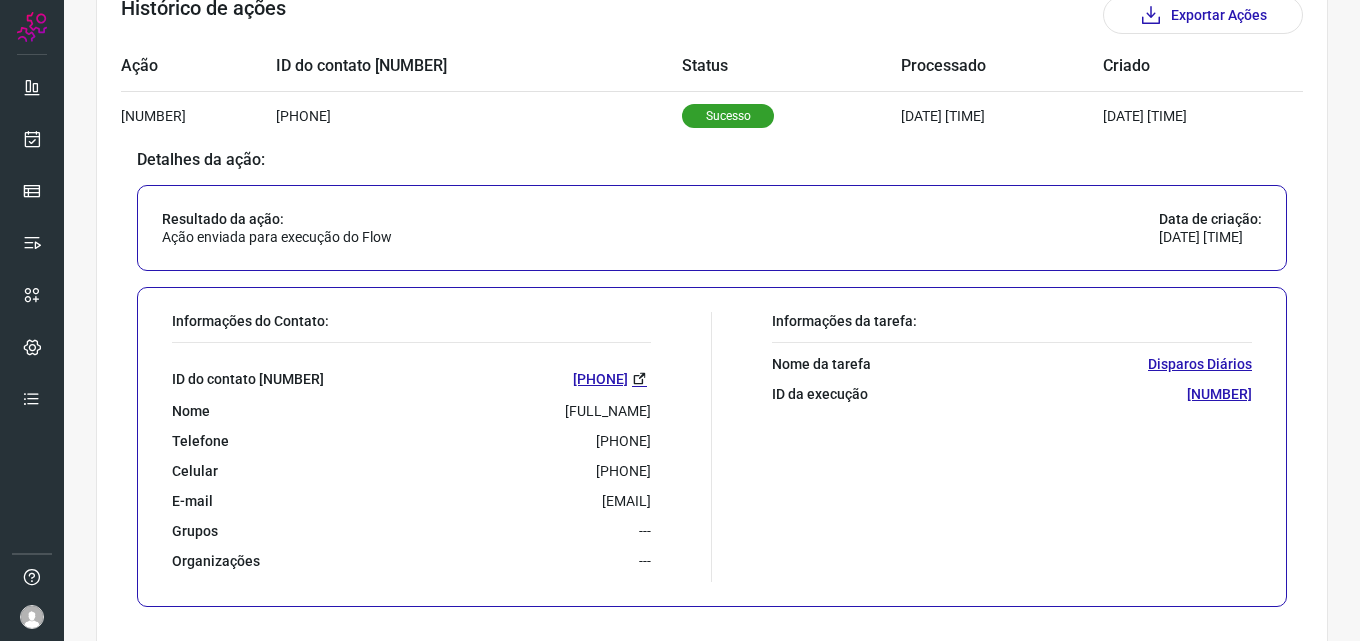 drag, startPoint x: 538, startPoint y: 436, endPoint x: 659, endPoint y: 441, distance: 121.103264 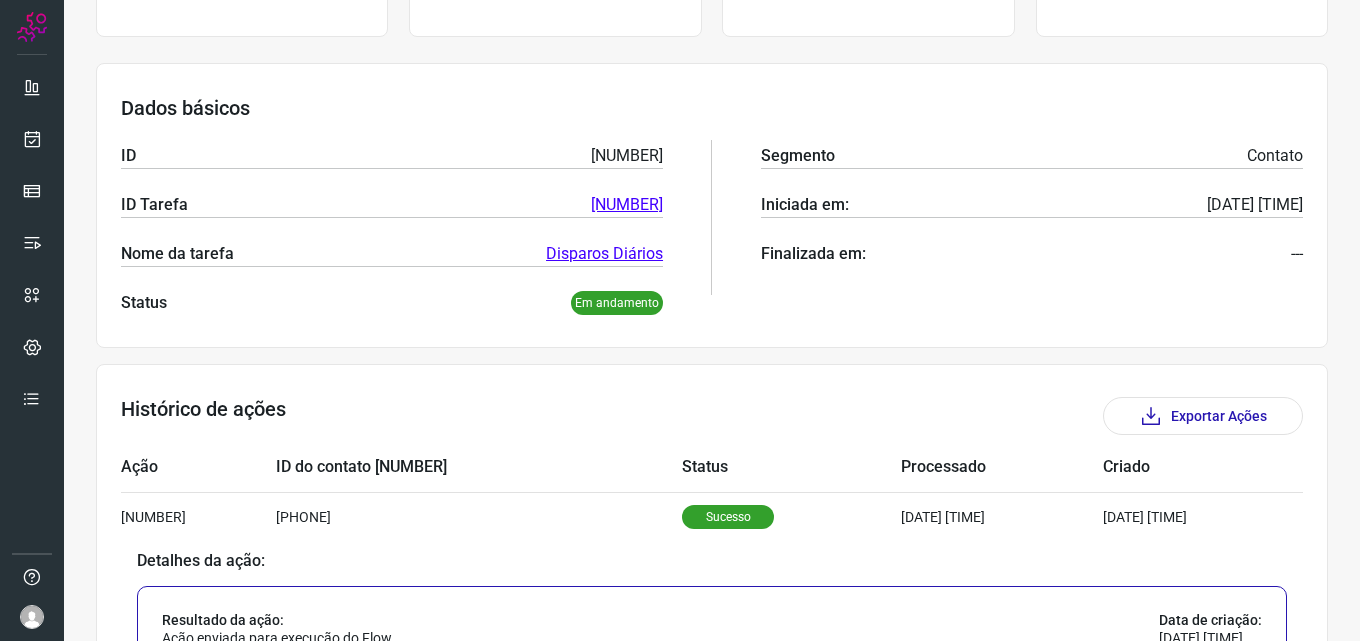 scroll, scrollTop: 0, scrollLeft: 0, axis: both 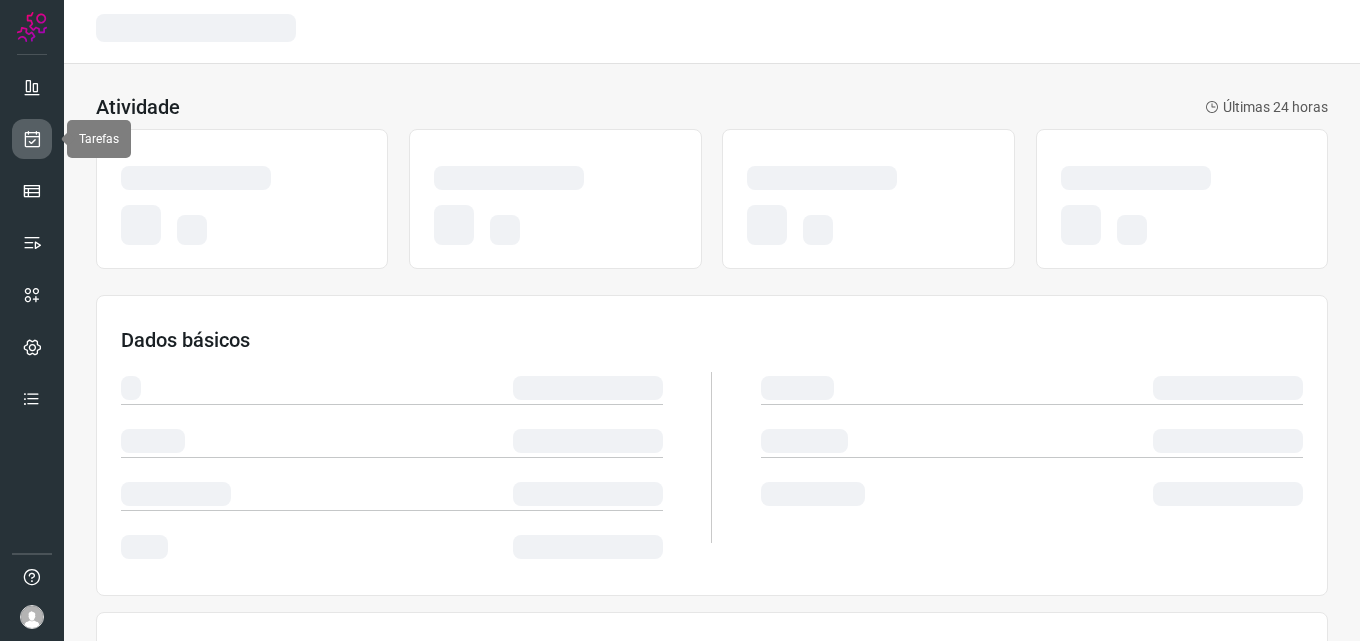 click at bounding box center (32, 139) 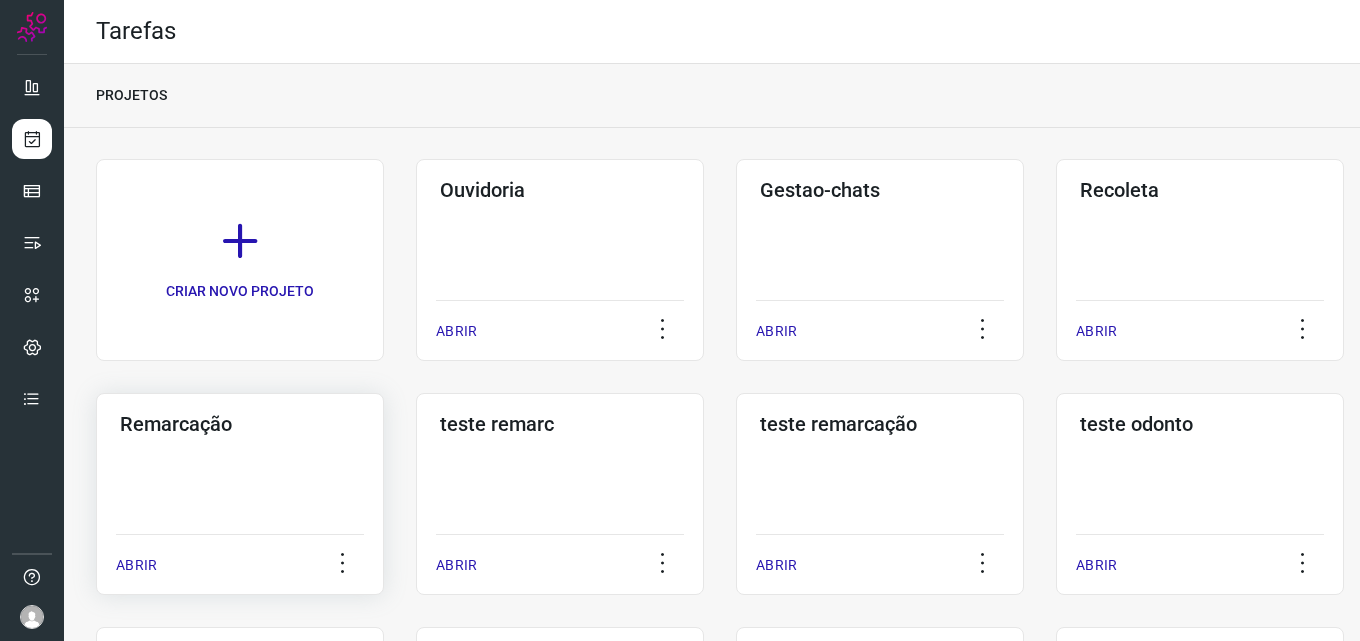 click on "Remarcação  ABRIR" 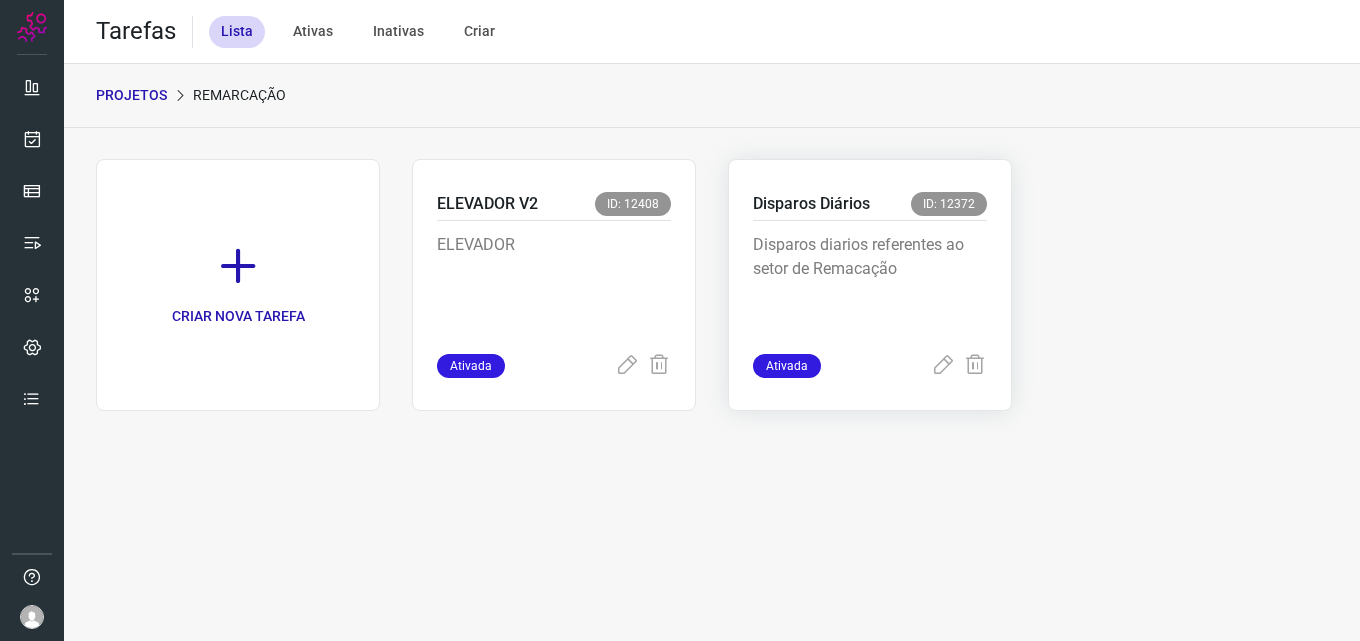 drag, startPoint x: 302, startPoint y: 468, endPoint x: 833, endPoint y: 235, distance: 579.87067 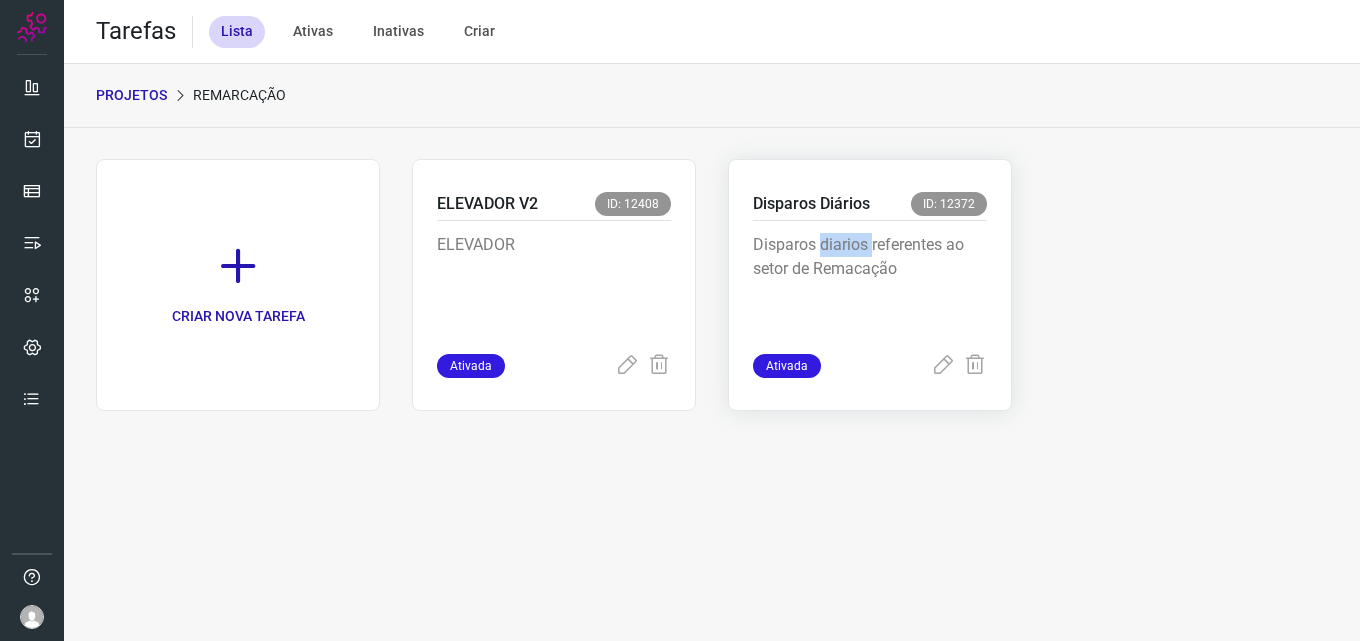 click on "Disparos diarios referentes ao setor de Remacação" at bounding box center (870, 283) 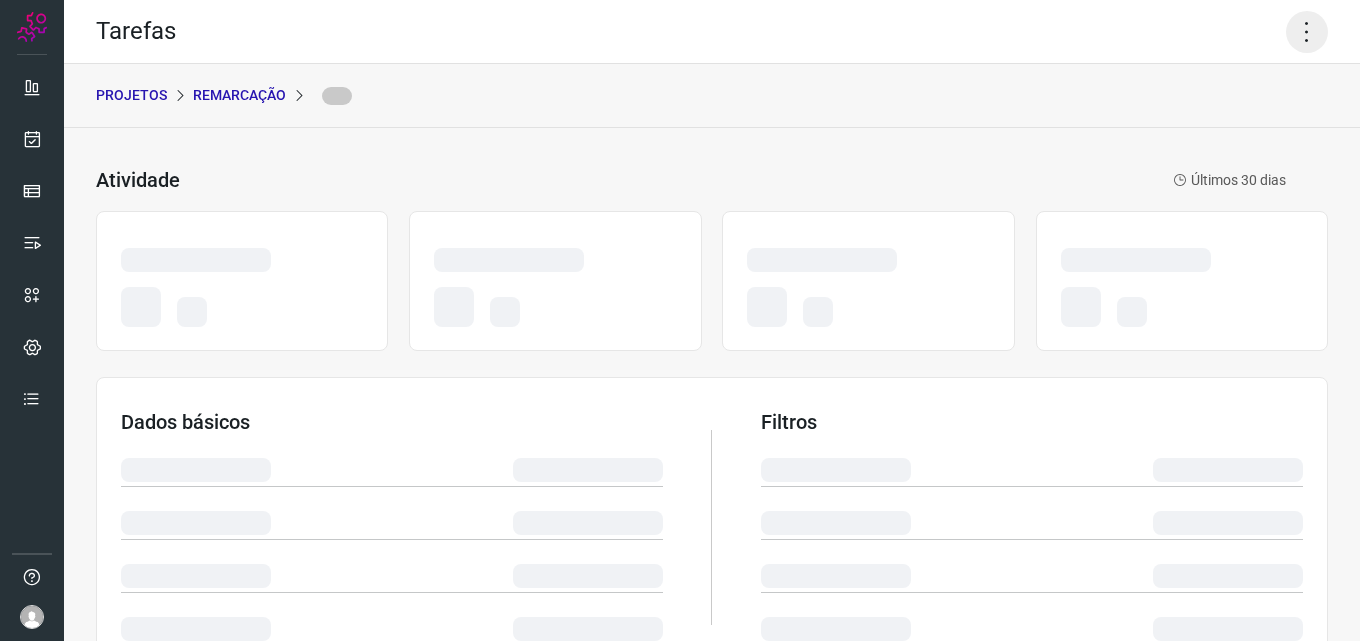 click 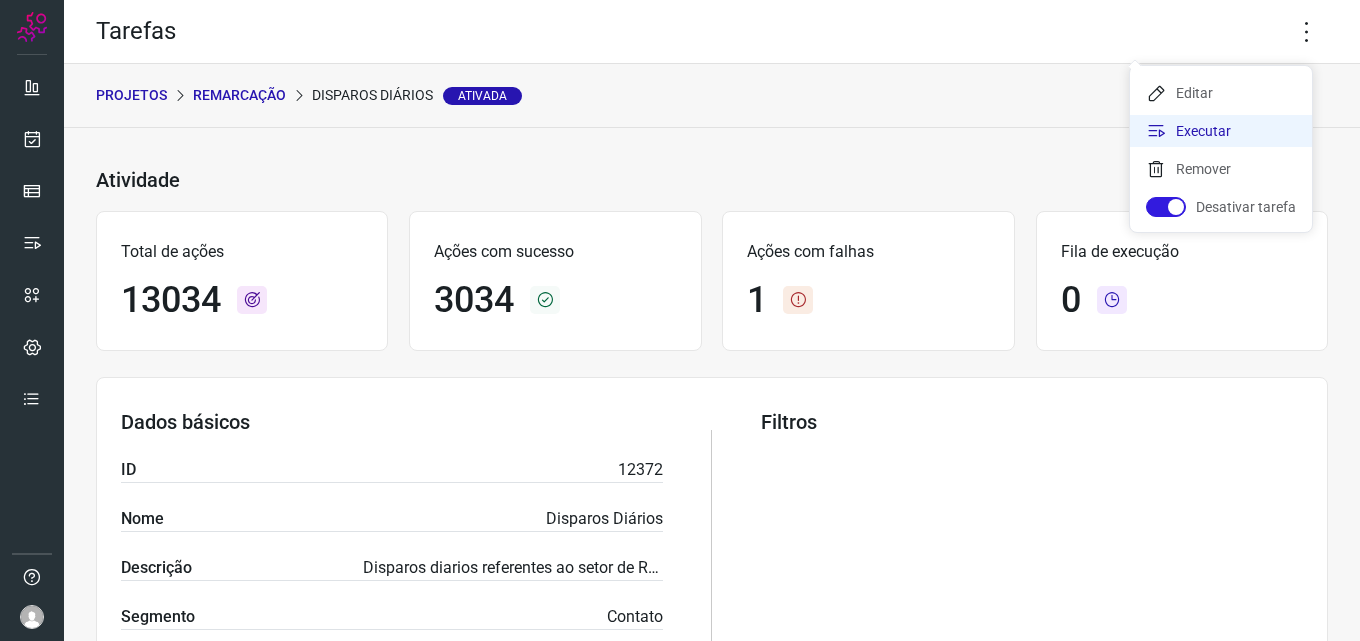click on "Executar" 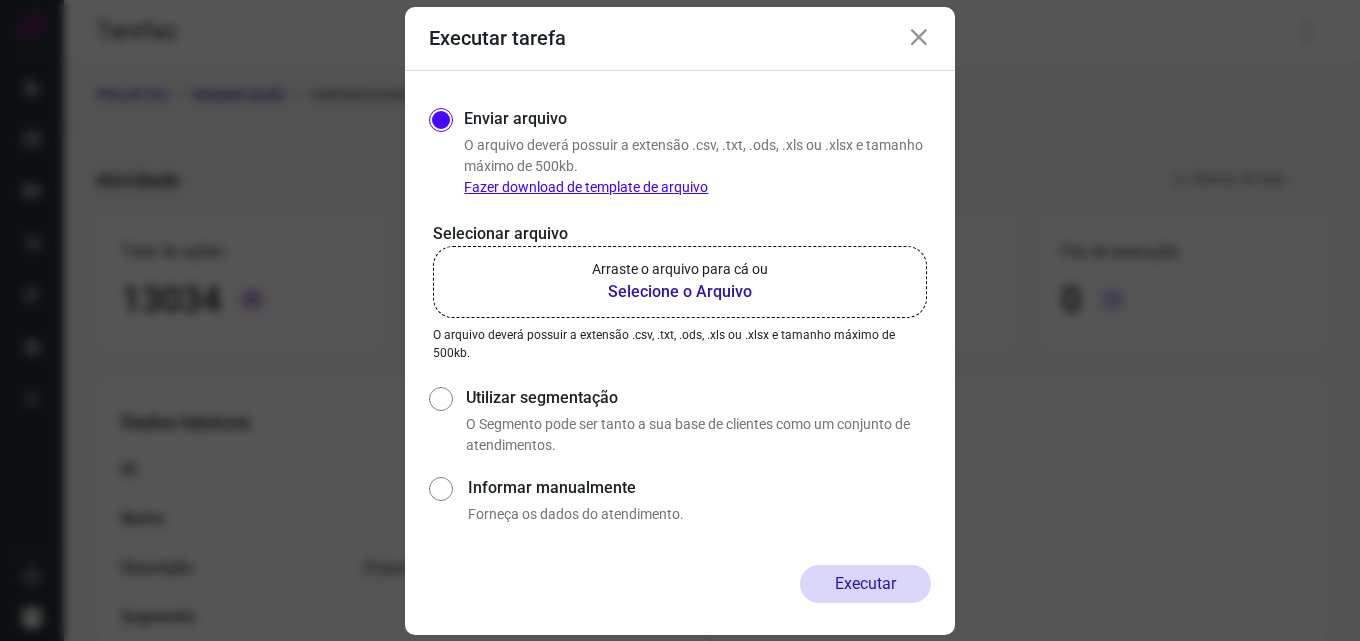 click on "Selecione o Arquivo" at bounding box center [680, 292] 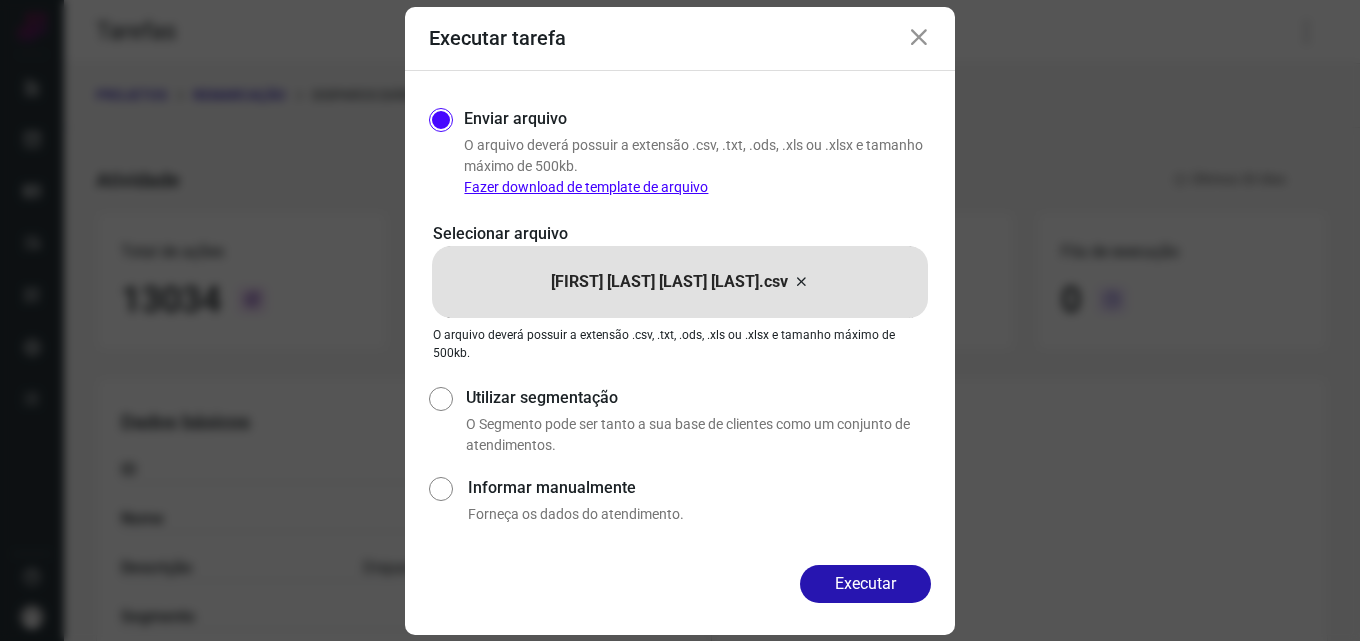 click on "Executar" at bounding box center (865, 584) 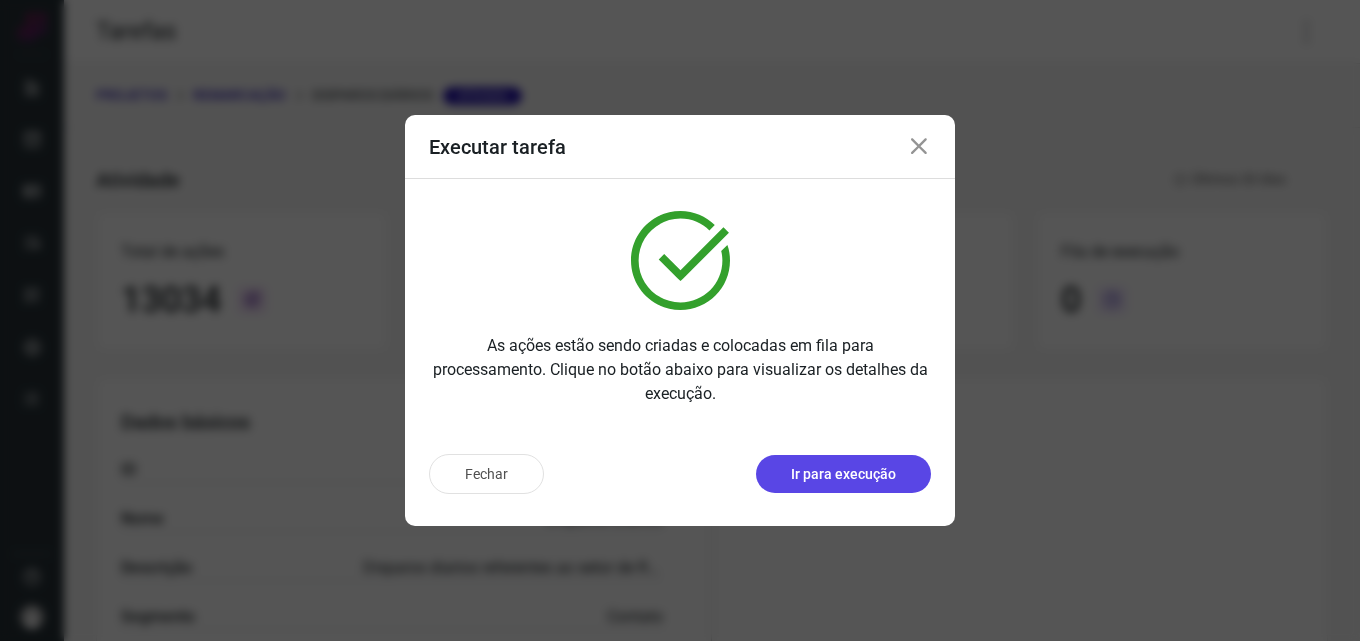 click on "Ir para execução" at bounding box center (843, 474) 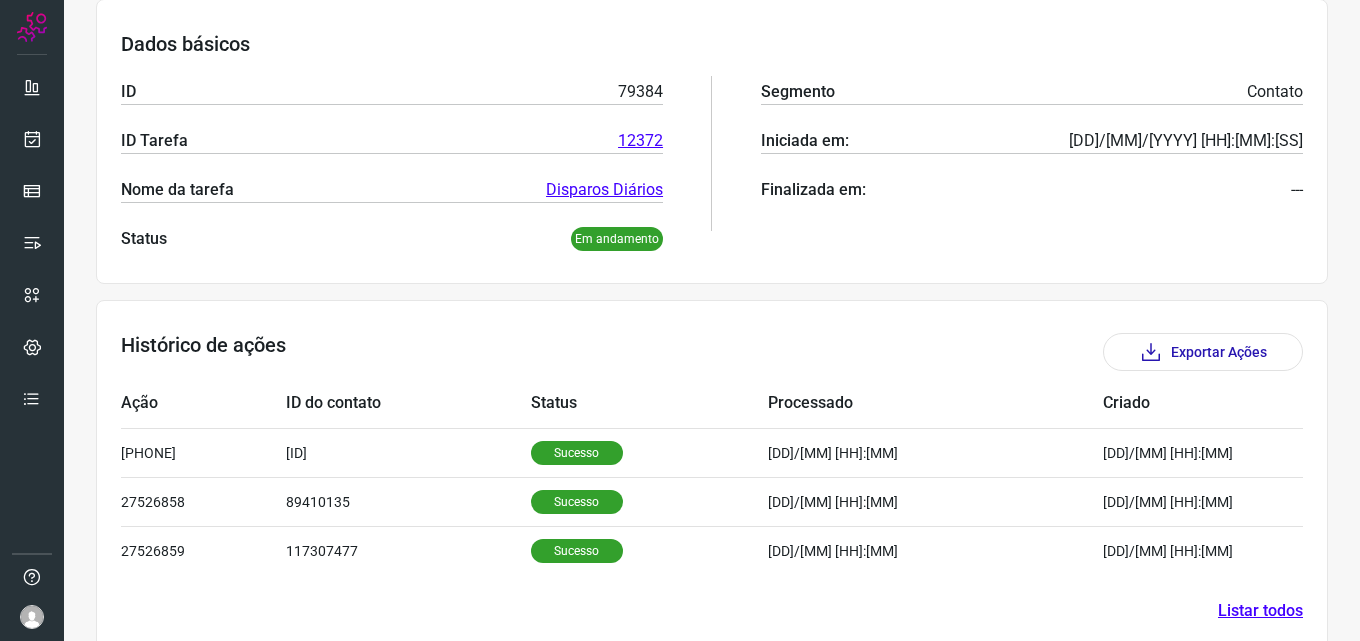 scroll, scrollTop: 331, scrollLeft: 0, axis: vertical 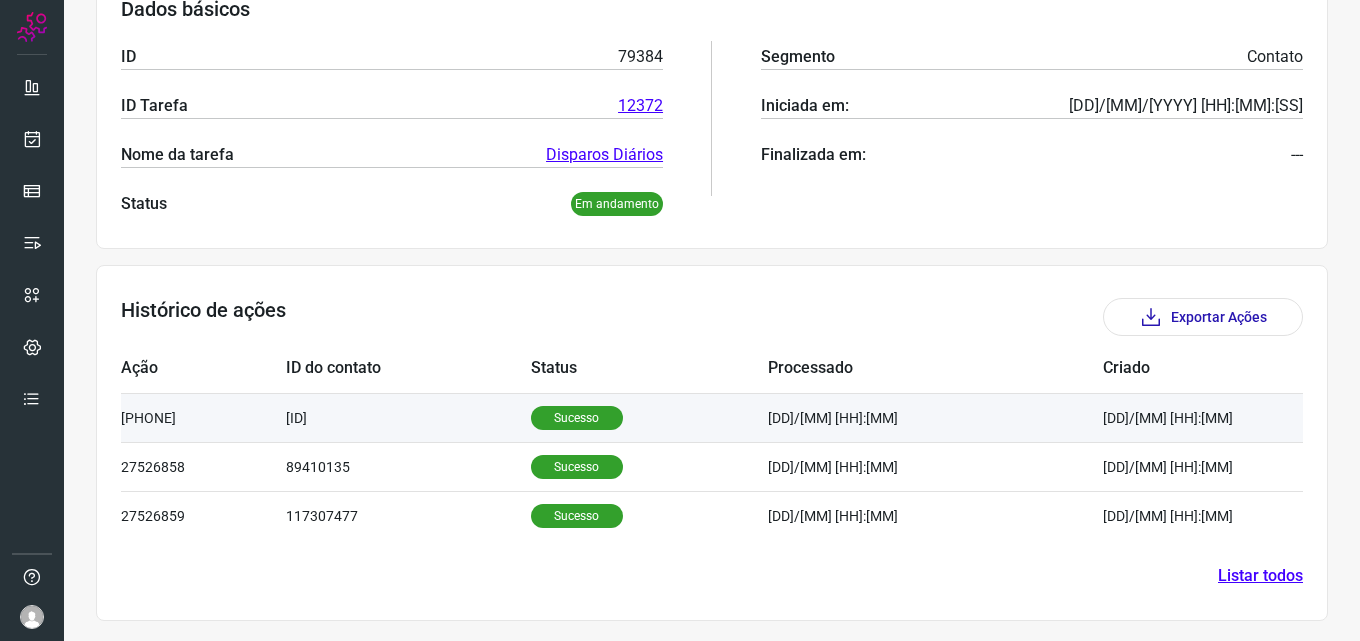 click on "Sucesso" at bounding box center (577, 418) 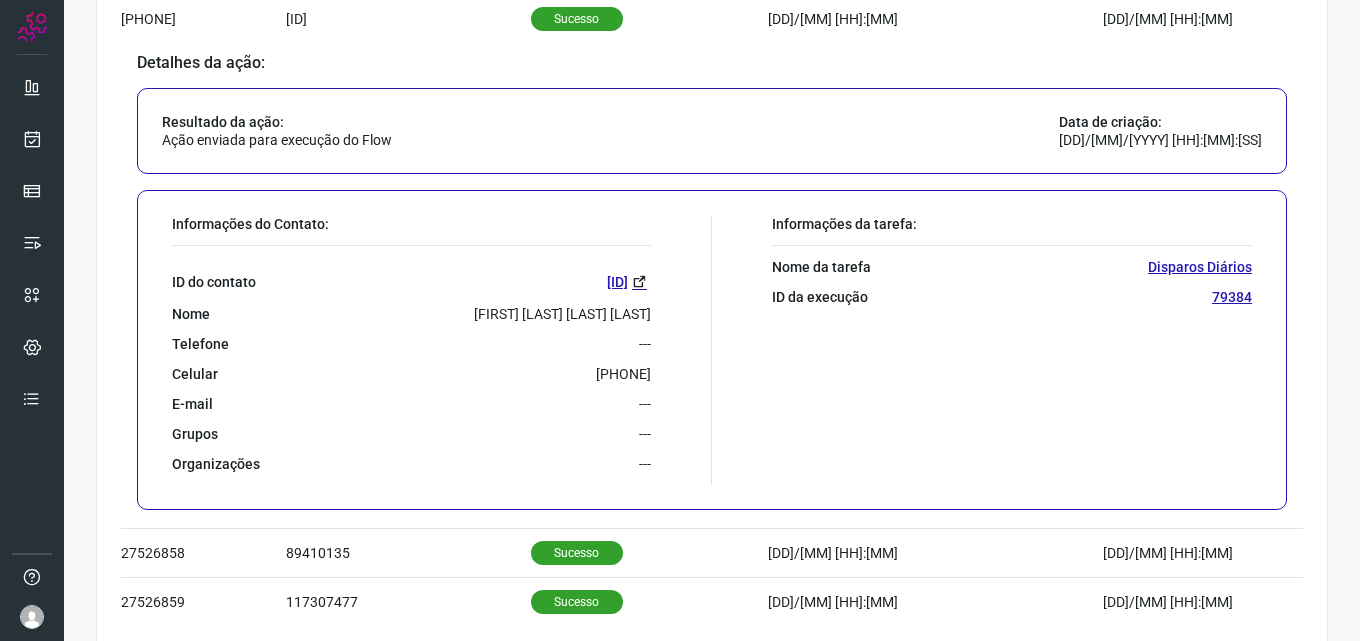 scroll, scrollTop: 731, scrollLeft: 0, axis: vertical 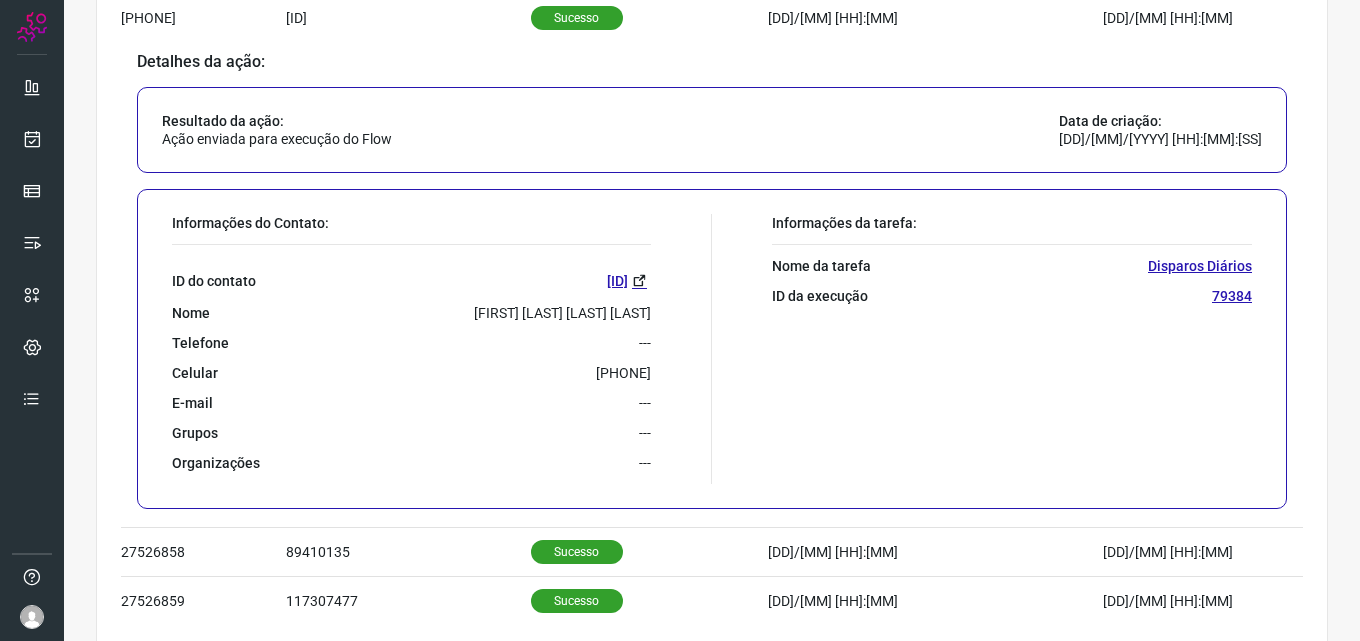 drag, startPoint x: 539, startPoint y: 376, endPoint x: 646, endPoint y: 370, distance: 107.16809 